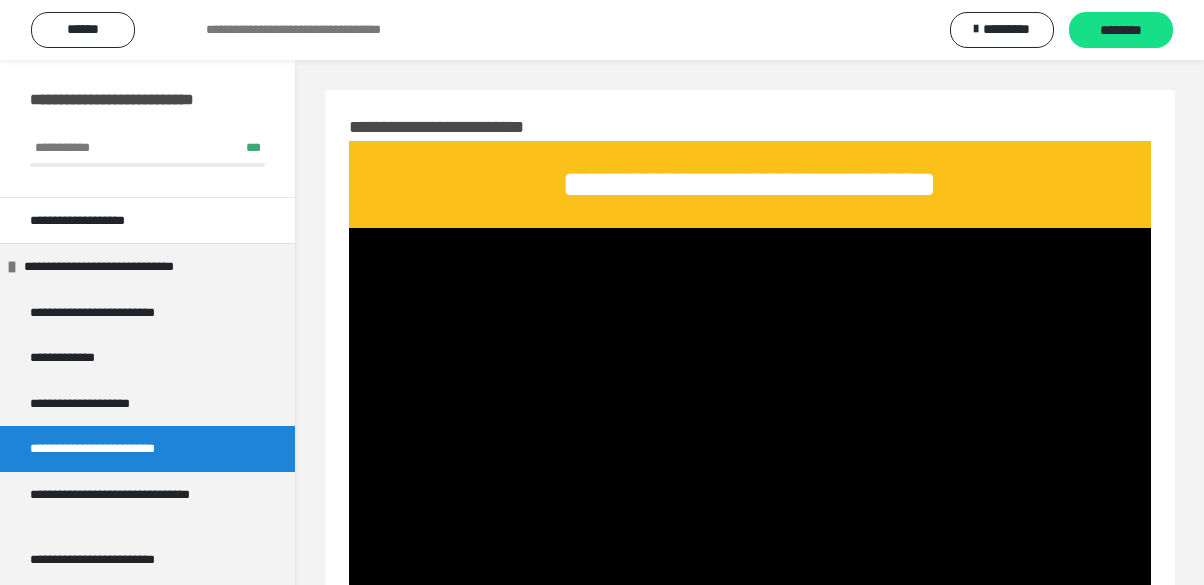 scroll, scrollTop: 154, scrollLeft: 0, axis: vertical 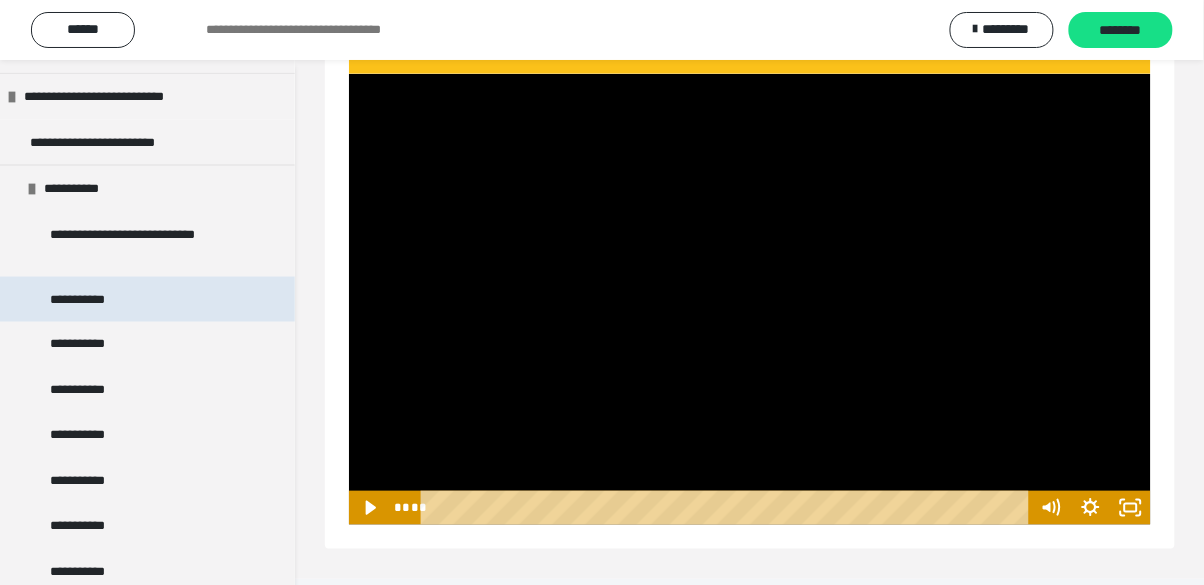 click on "**********" at bounding box center (94, 300) 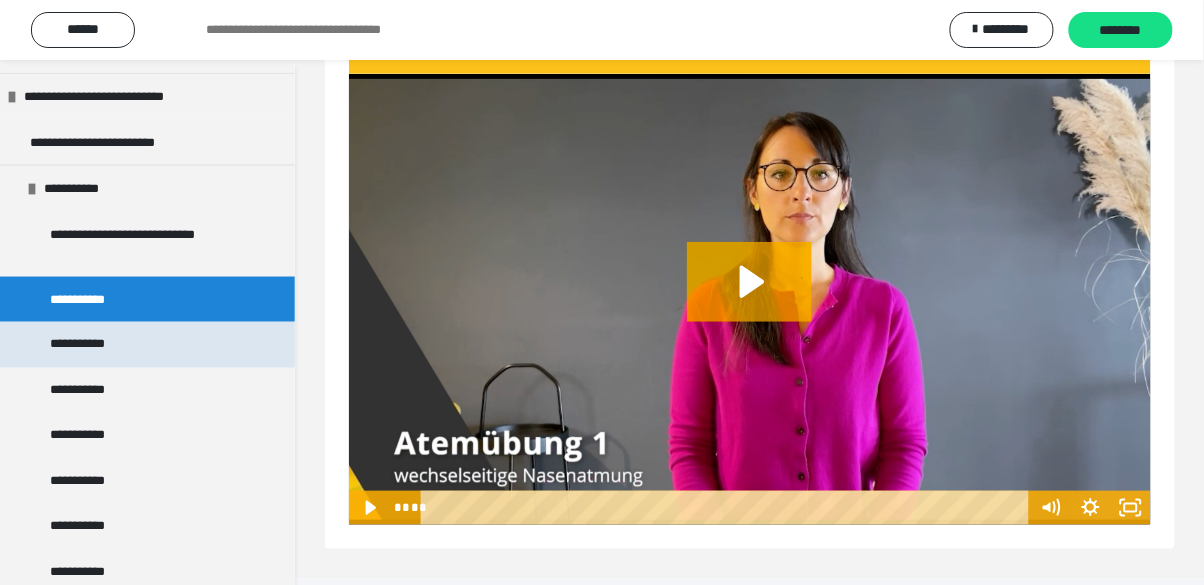 click on "**********" at bounding box center [95, 345] 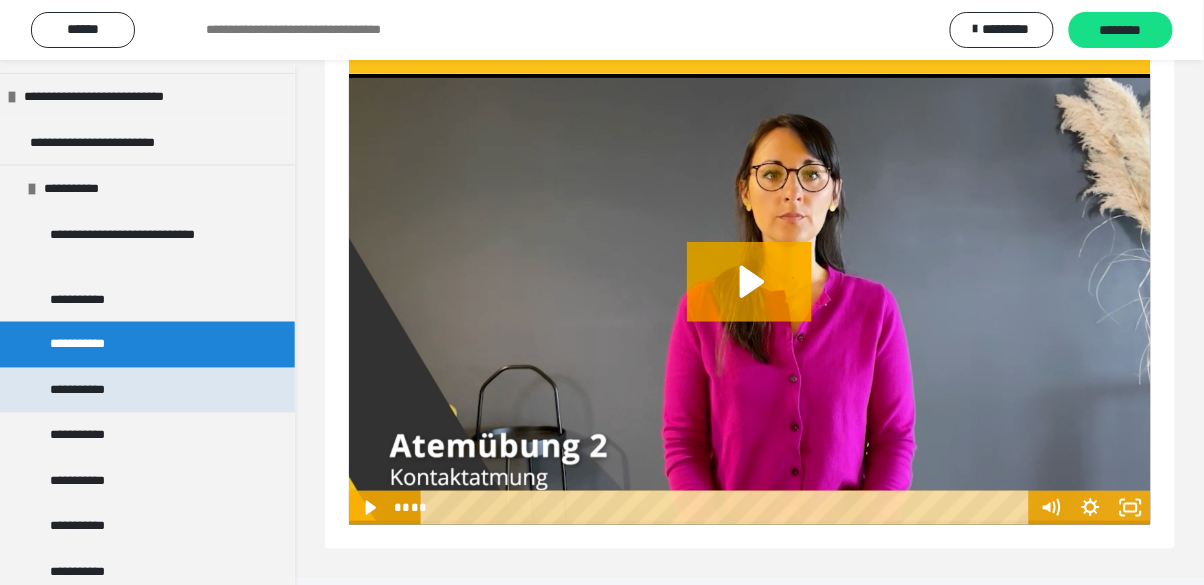 click on "**********" at bounding box center (95, 391) 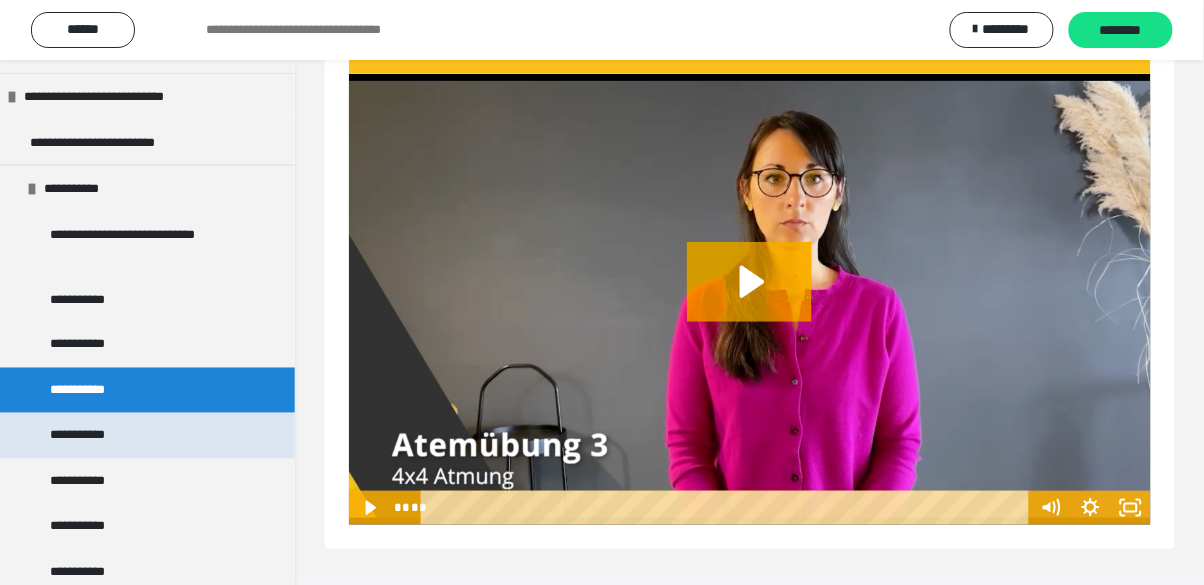 click on "**********" at bounding box center [96, 436] 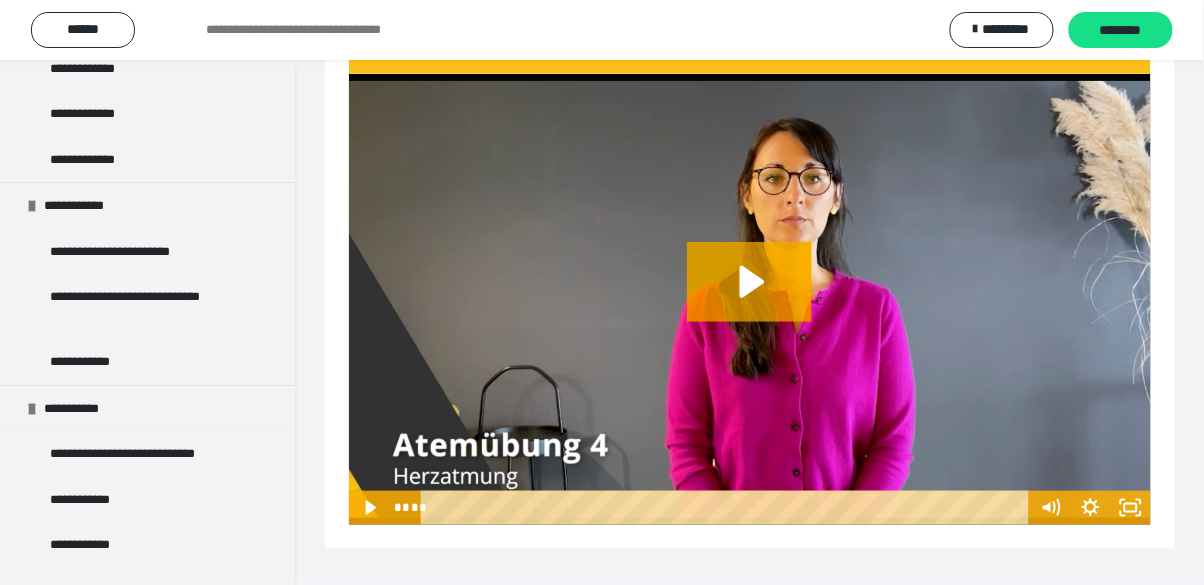 scroll, scrollTop: 1440, scrollLeft: 0, axis: vertical 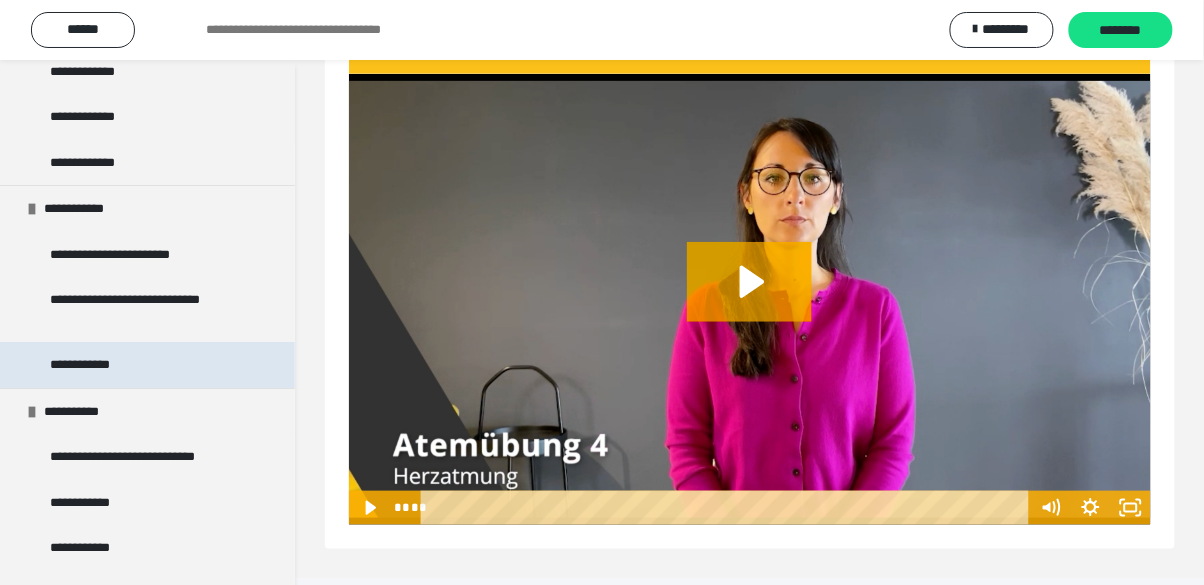 click on "**********" at bounding box center [94, 365] 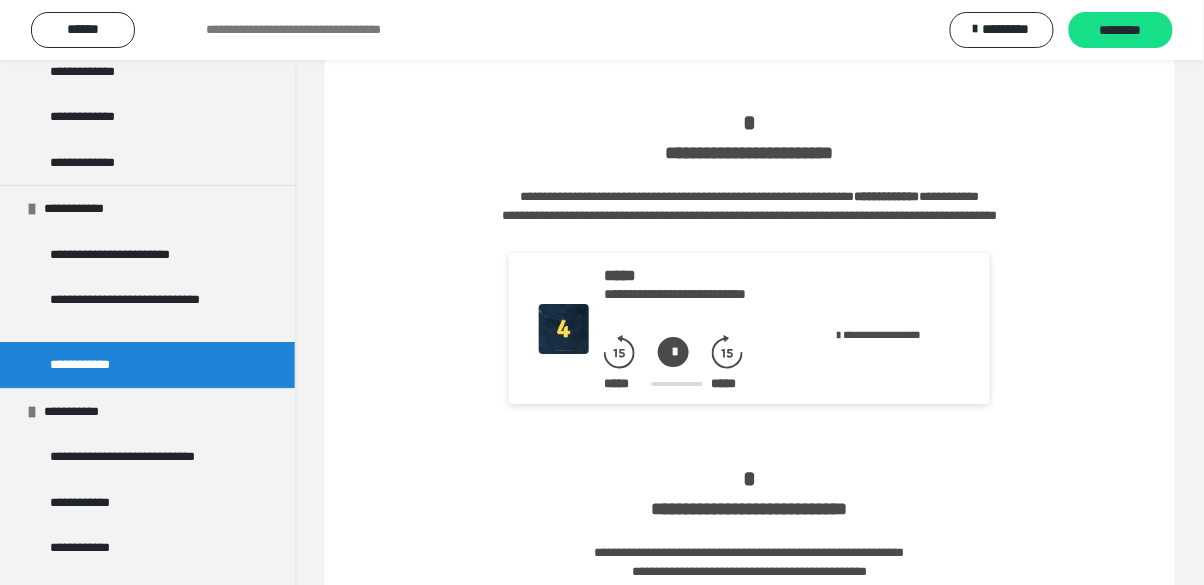 scroll, scrollTop: 1275, scrollLeft: 0, axis: vertical 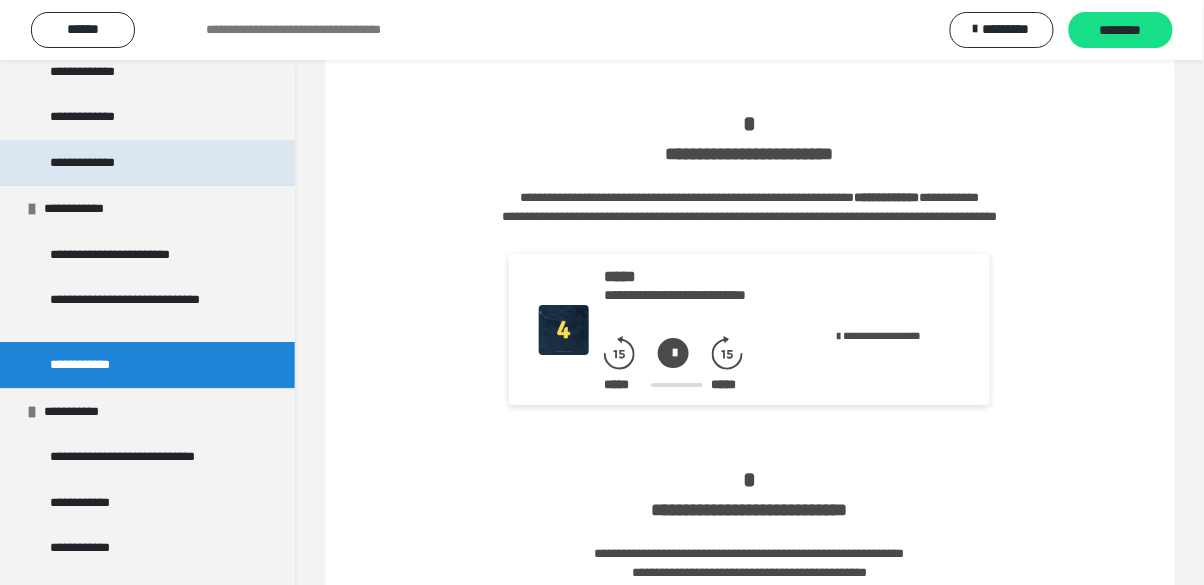 click on "**********" at bounding box center [99, 163] 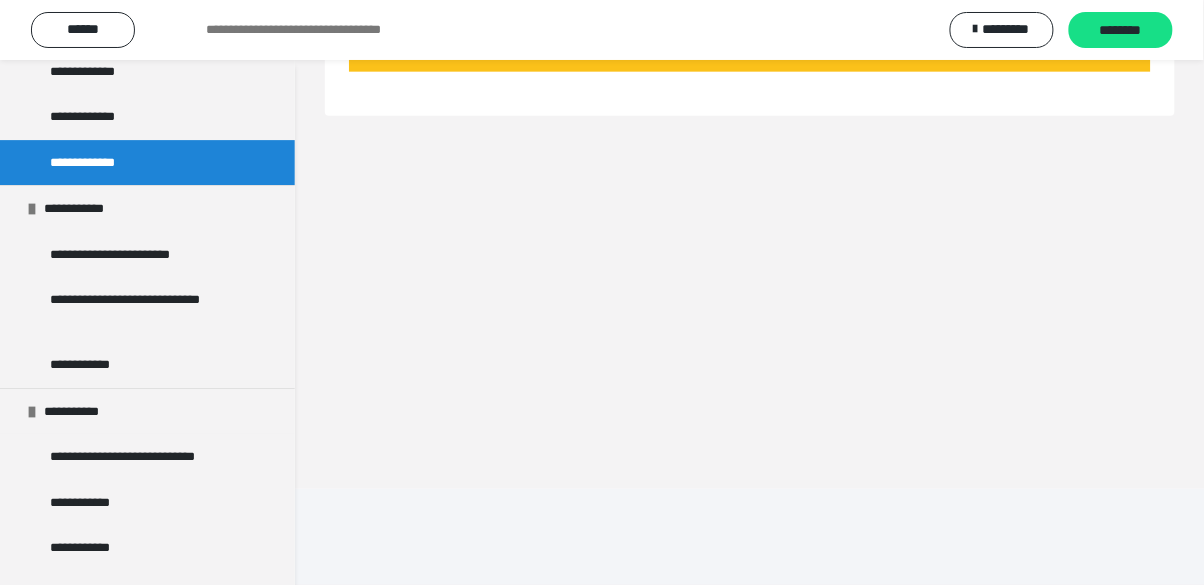 scroll, scrollTop: 156, scrollLeft: 0, axis: vertical 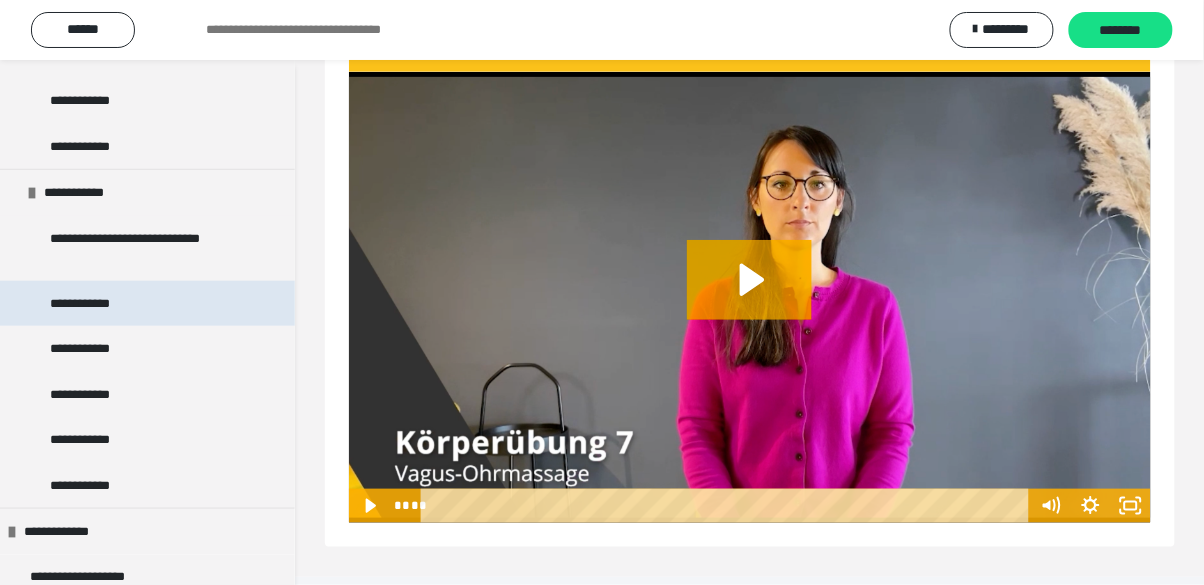 click on "**********" at bounding box center (94, 304) 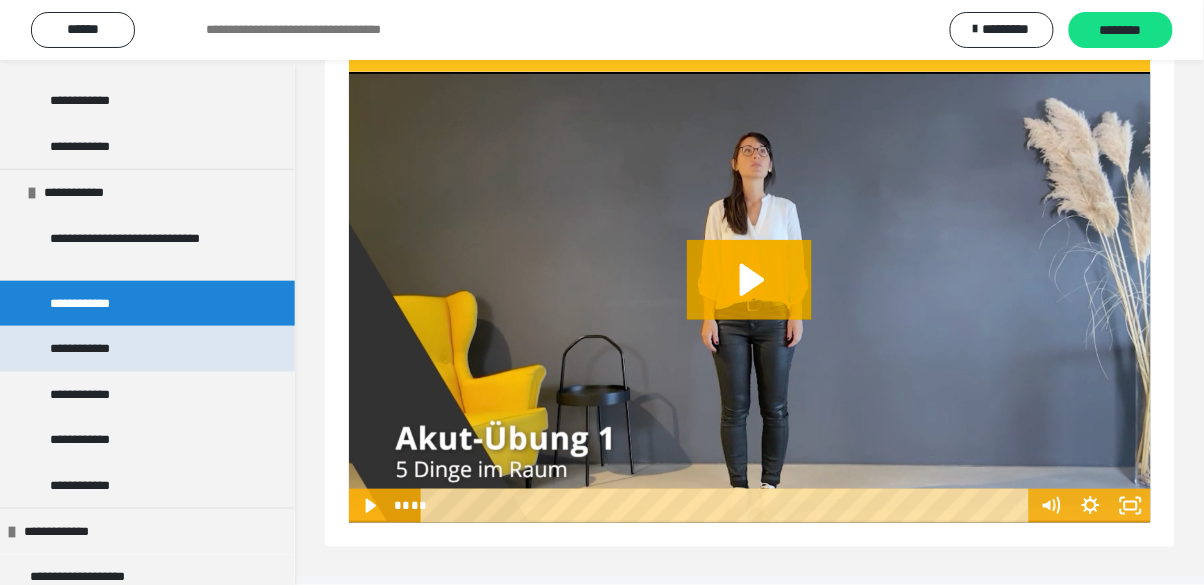 click on "**********" at bounding box center (96, 349) 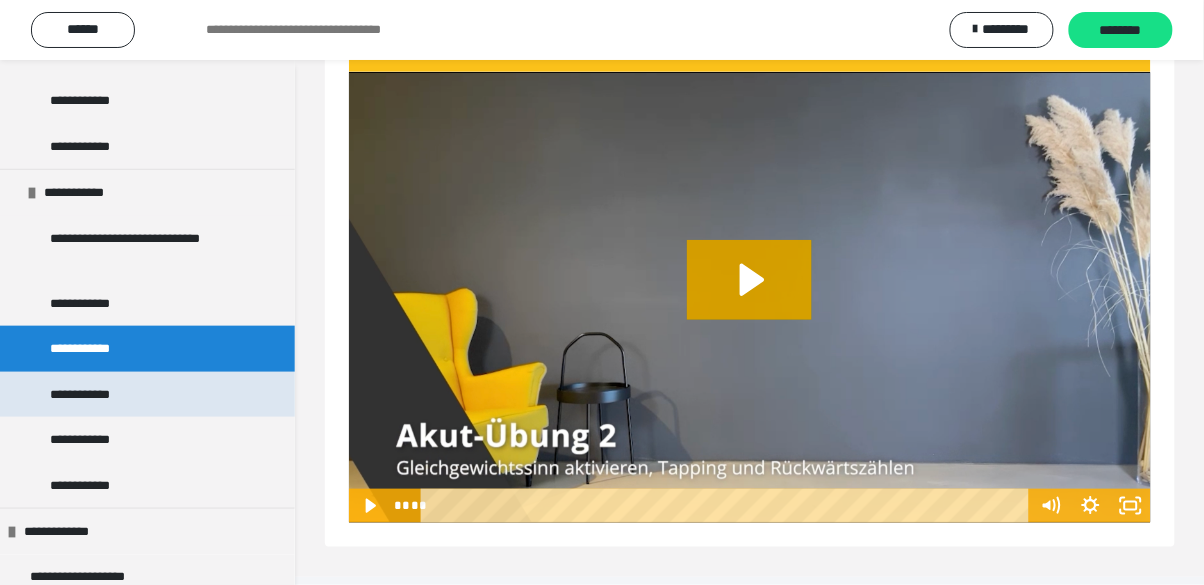 click on "**********" at bounding box center (96, 395) 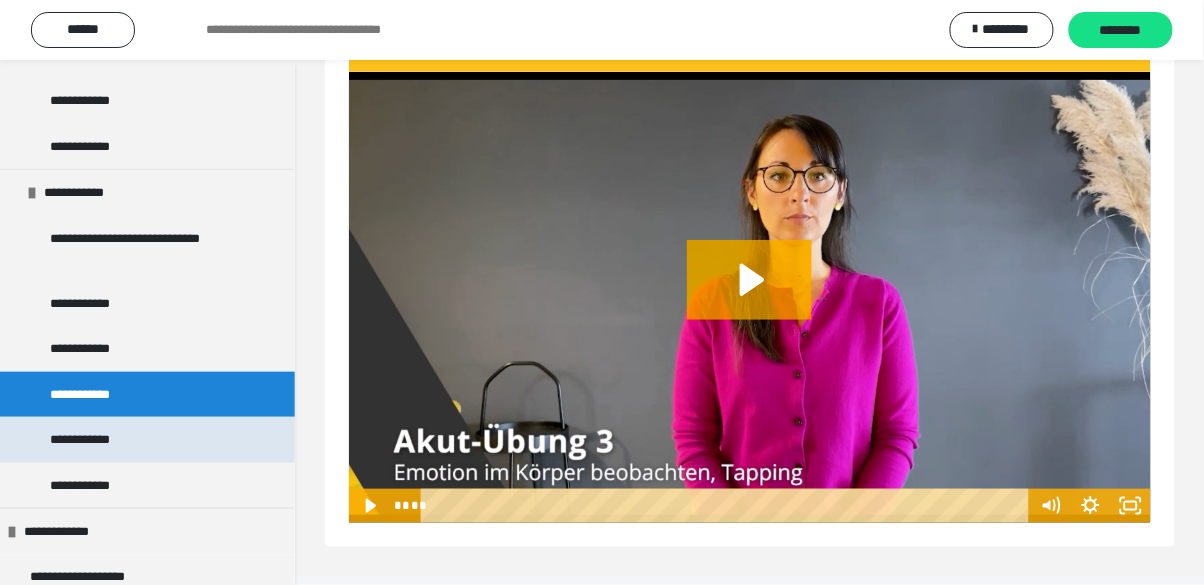 click on "**********" at bounding box center (96, 440) 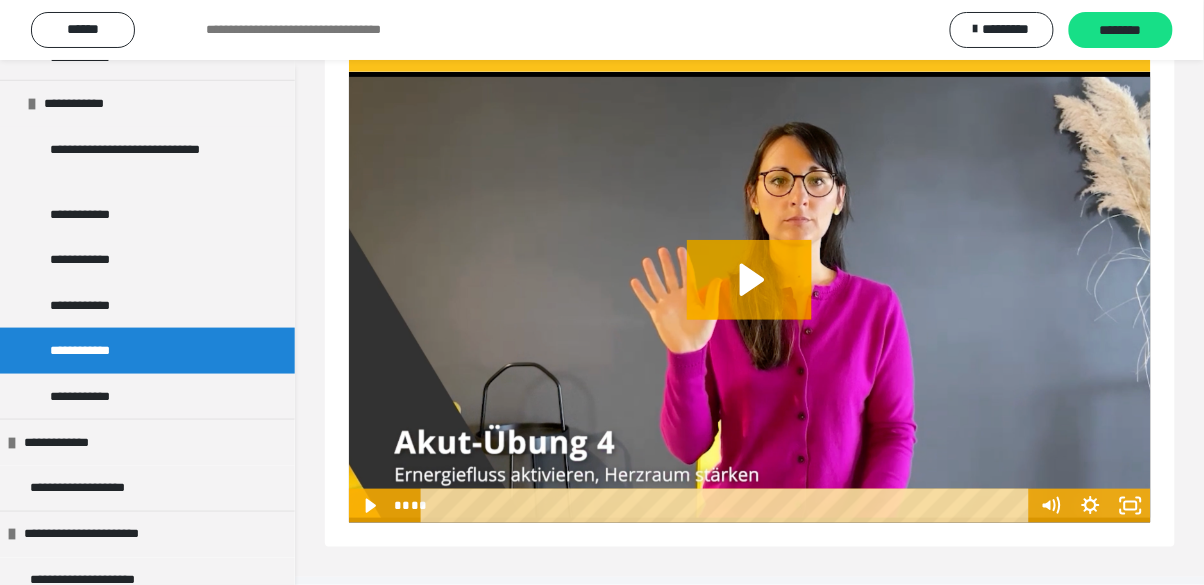 scroll, scrollTop: 2163, scrollLeft: 0, axis: vertical 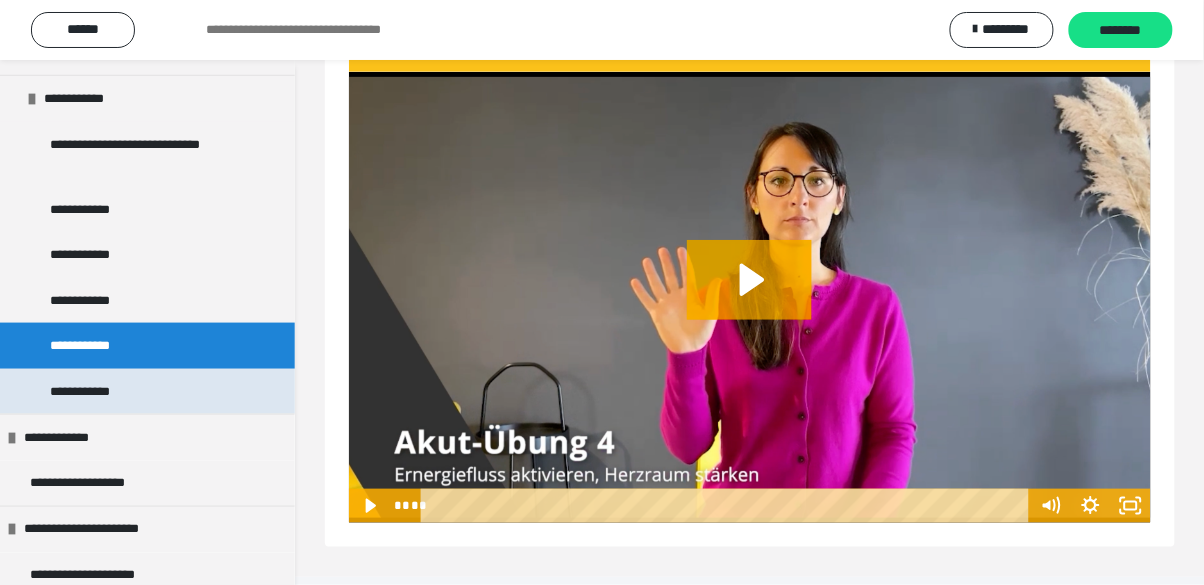 click on "**********" at bounding box center (96, 392) 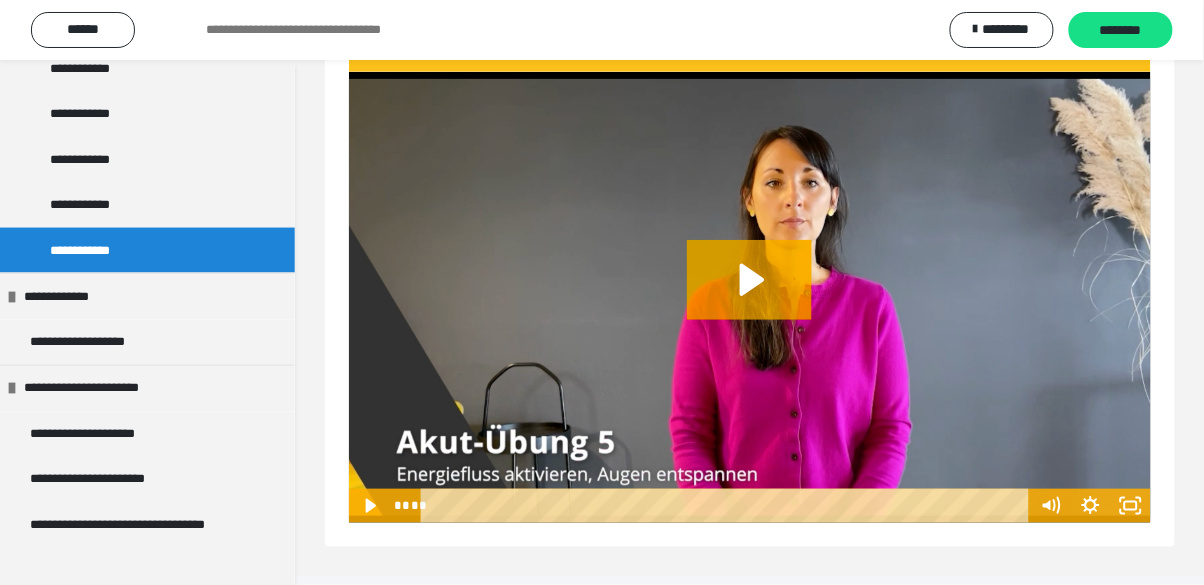 scroll, scrollTop: 2310, scrollLeft: 0, axis: vertical 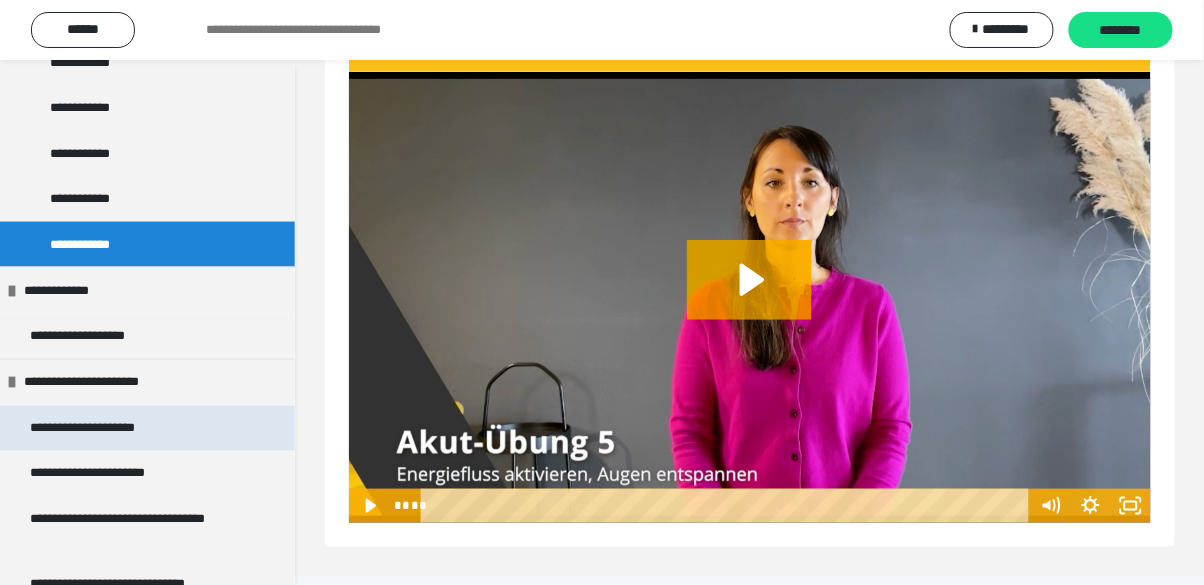 click on "**********" at bounding box center [106, 429] 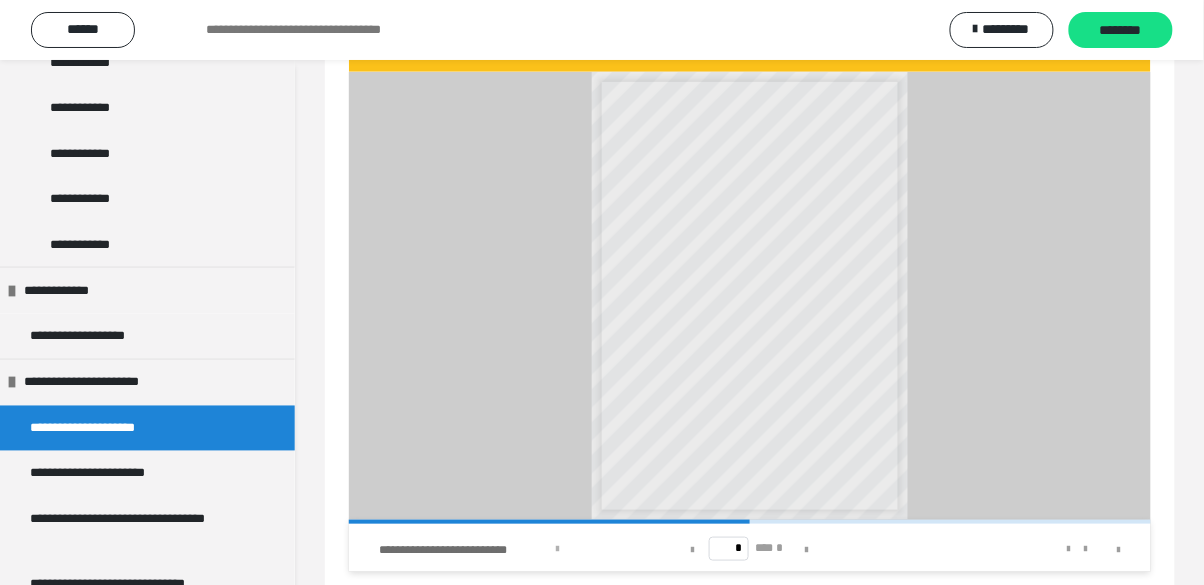 click at bounding box center (557, 548) 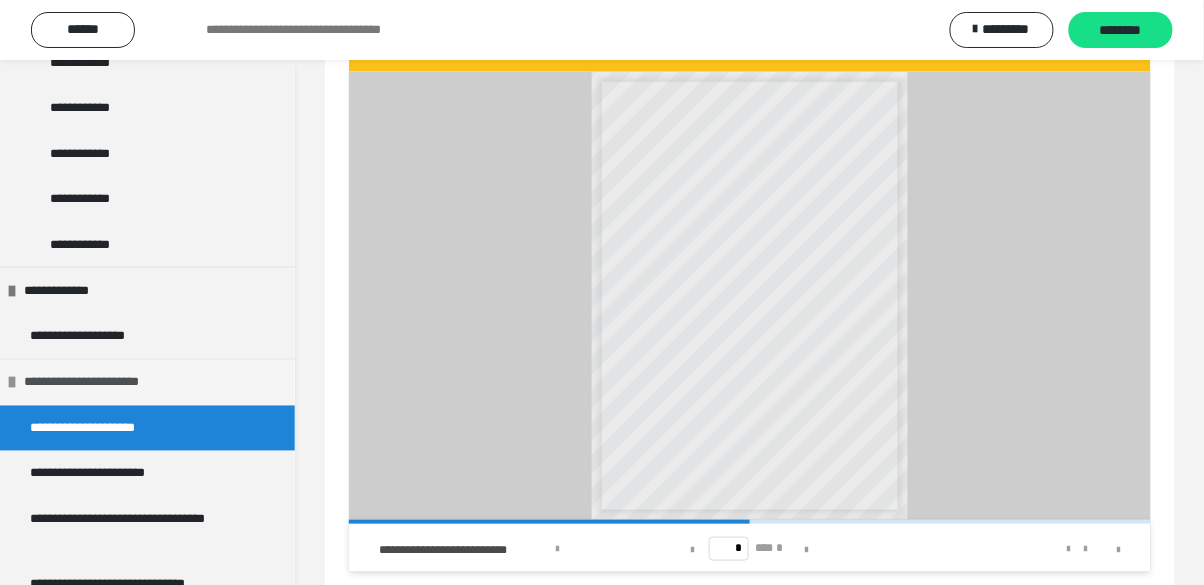 click on "**********" at bounding box center (94, 383) 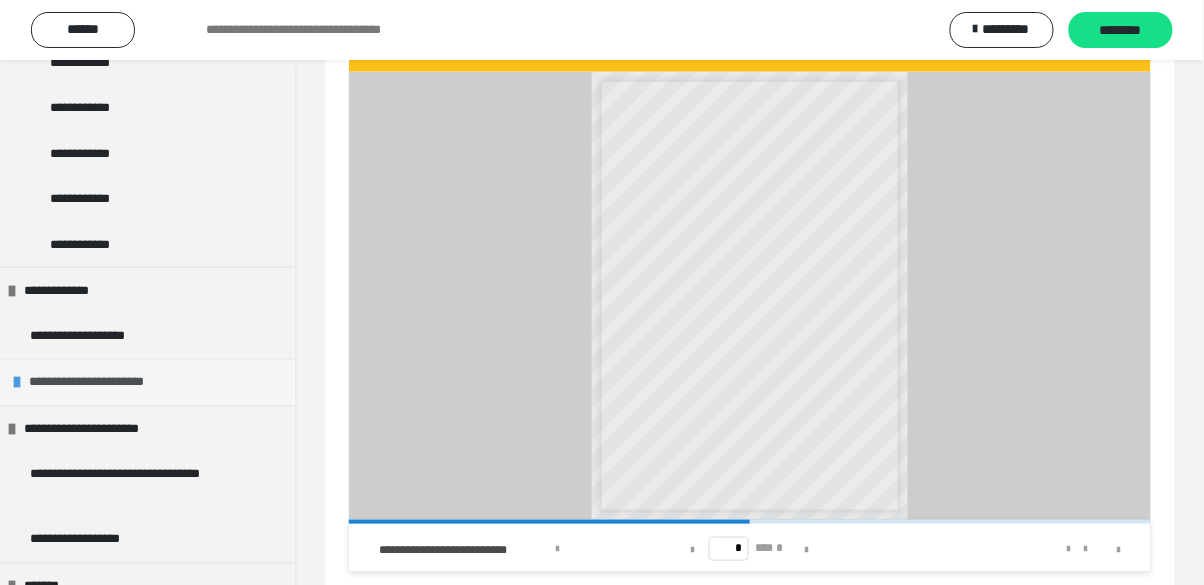 click on "**********" at bounding box center [99, 383] 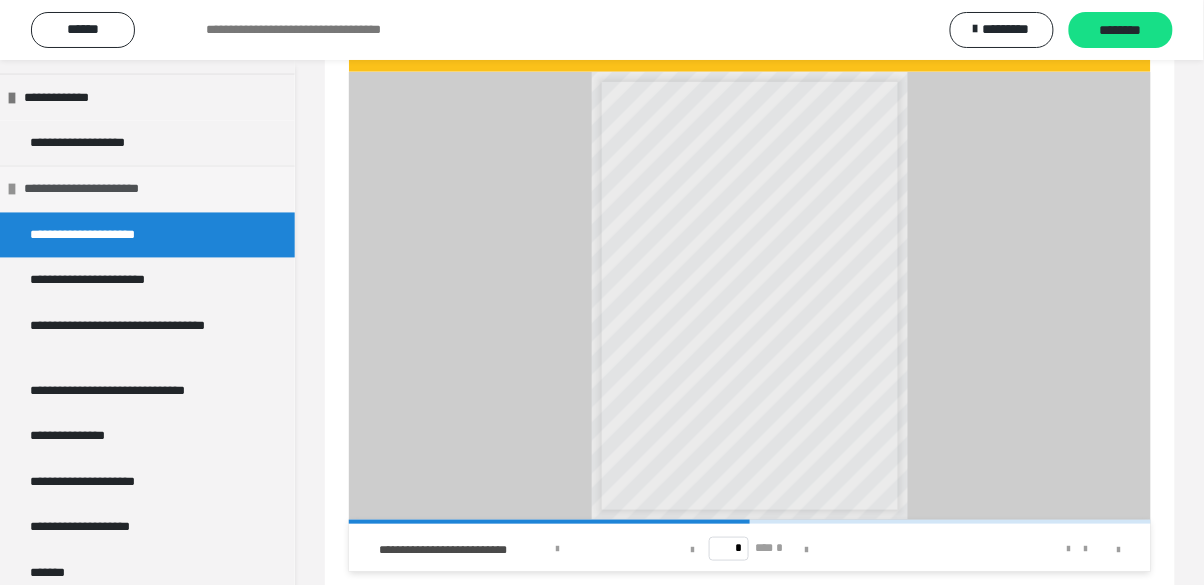 scroll, scrollTop: 2500, scrollLeft: 0, axis: vertical 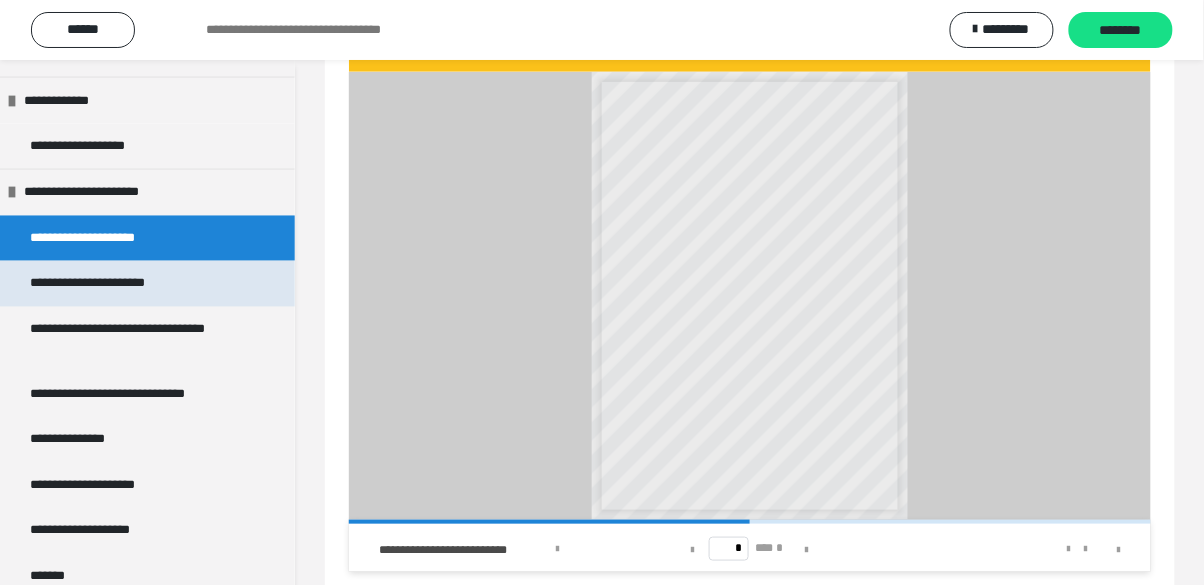 click on "**********" at bounding box center (108, 284) 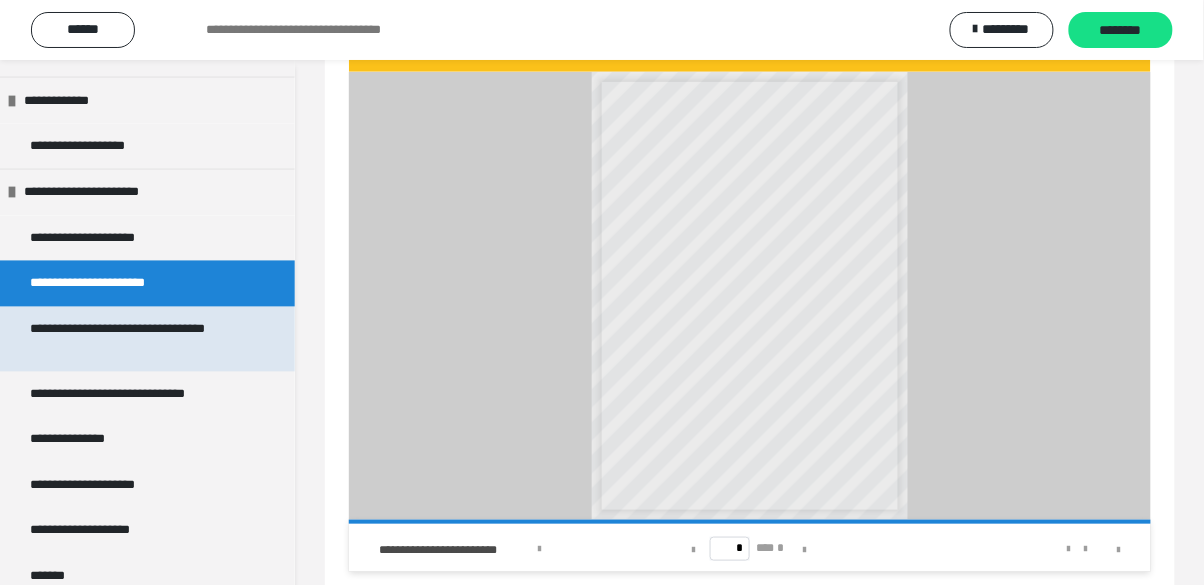 click on "**********" at bounding box center [139, 339] 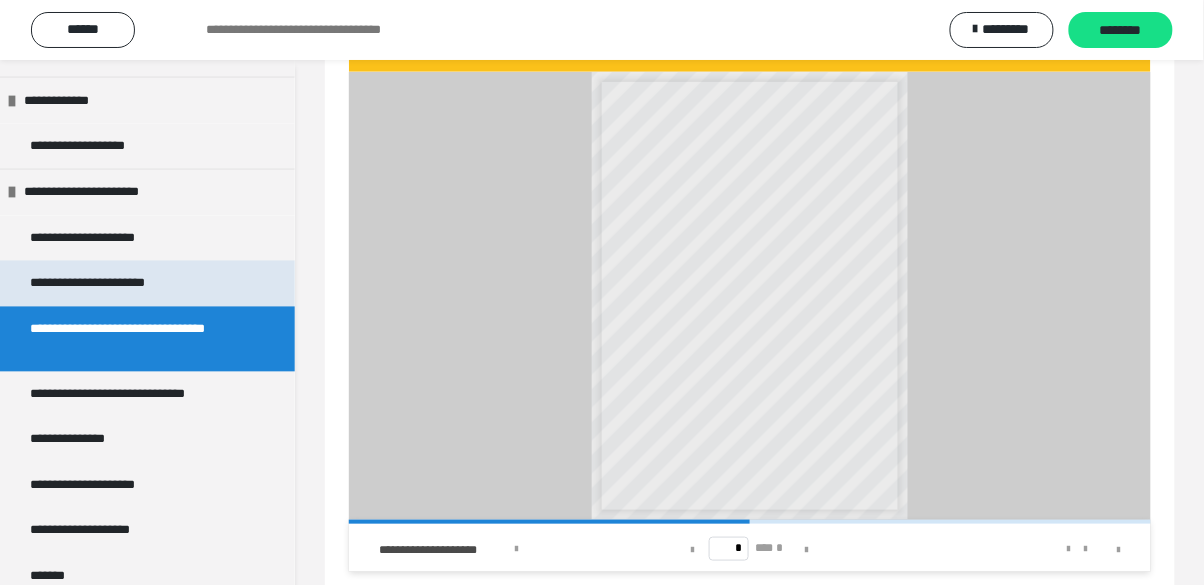 click on "**********" at bounding box center (108, 284) 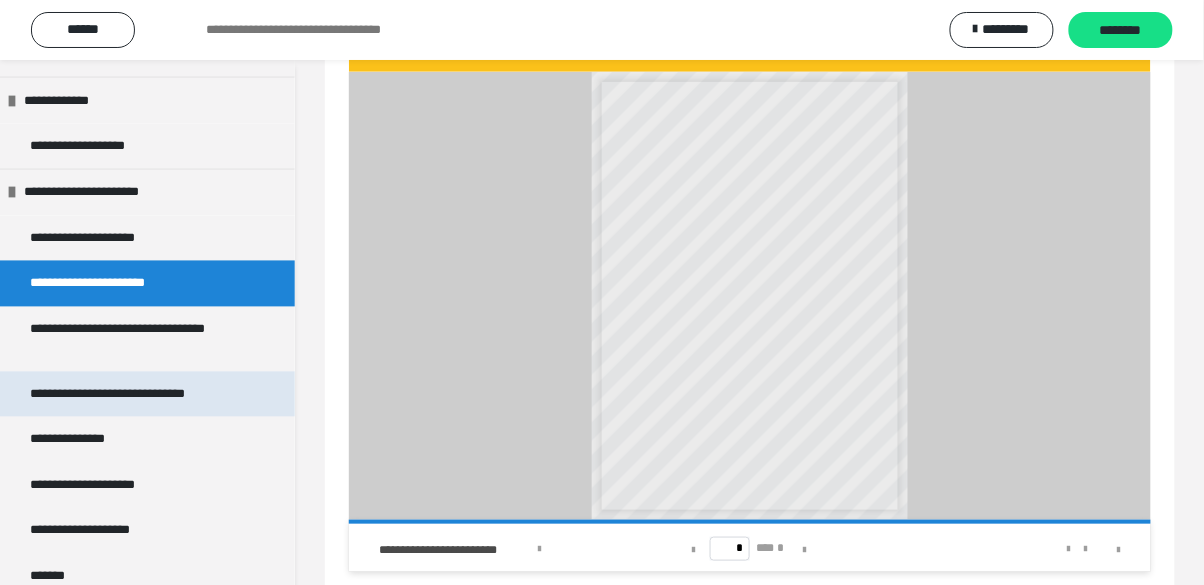 click on "**********" at bounding box center (136, 395) 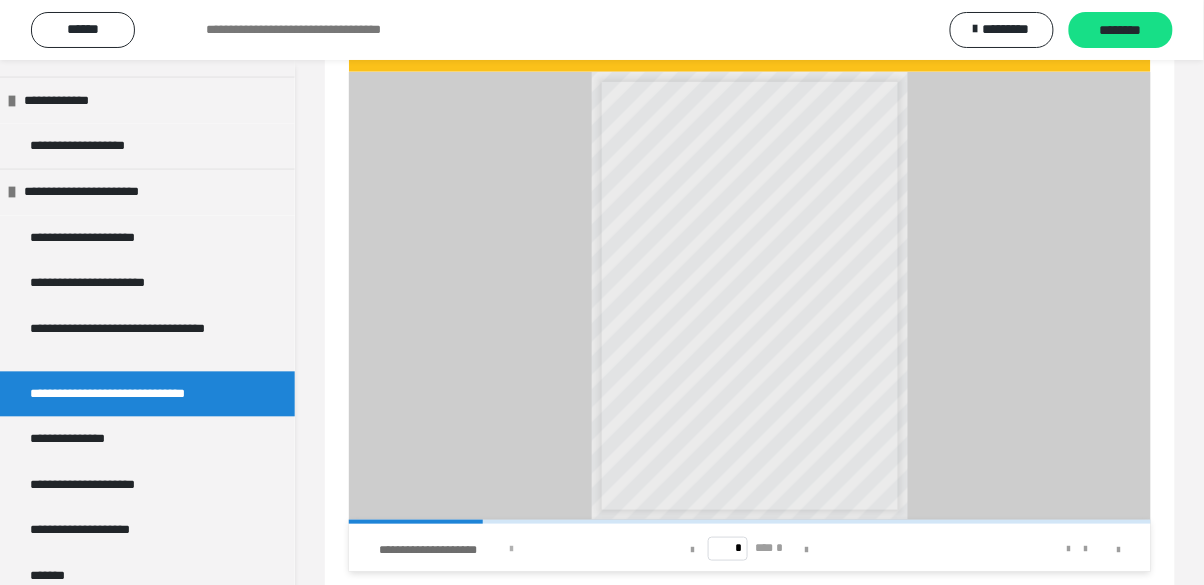 click at bounding box center [511, 548] 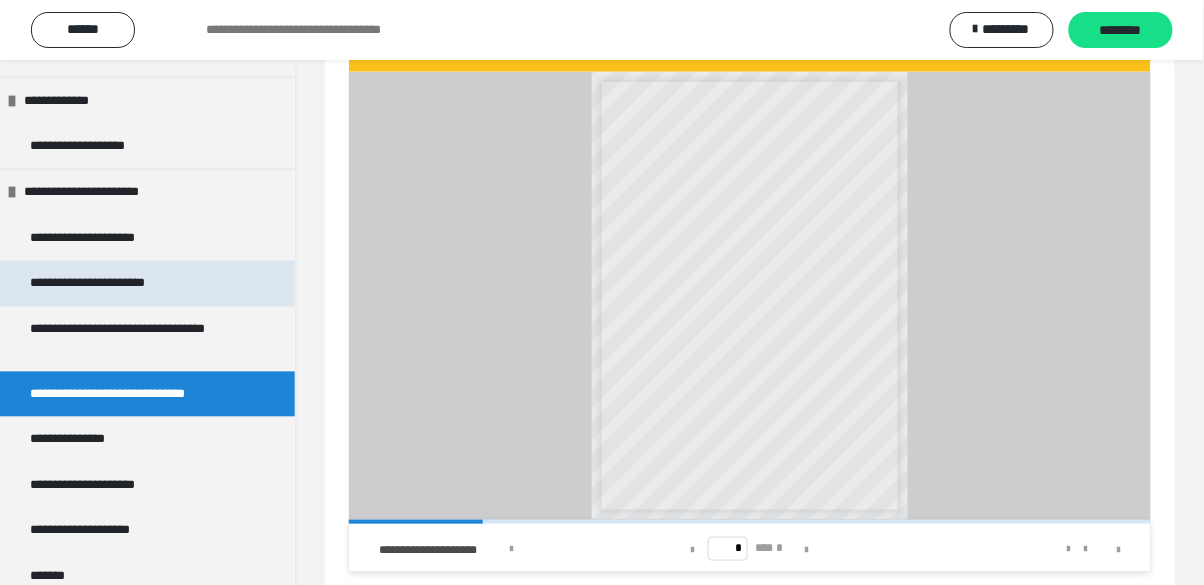click on "**********" at bounding box center [108, 284] 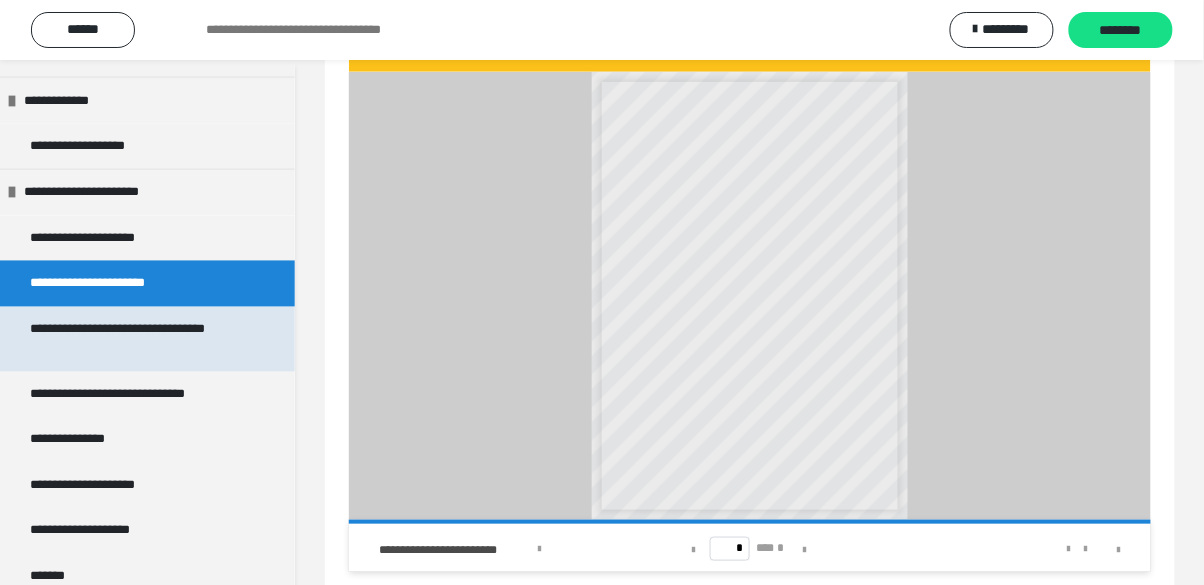 click on "**********" at bounding box center (139, 339) 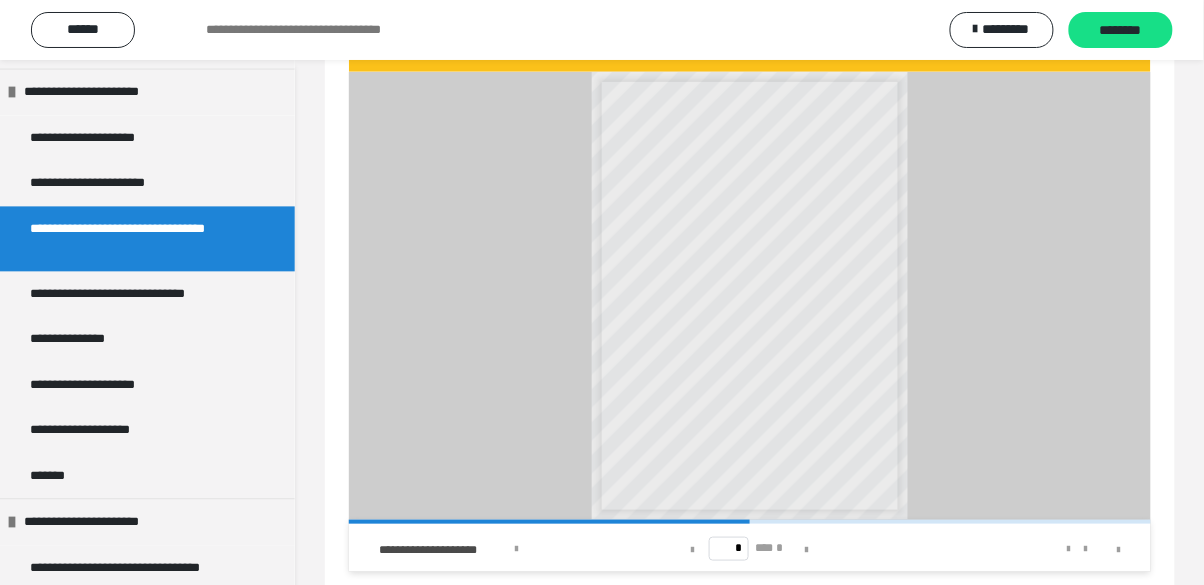 scroll, scrollTop: 2614, scrollLeft: 0, axis: vertical 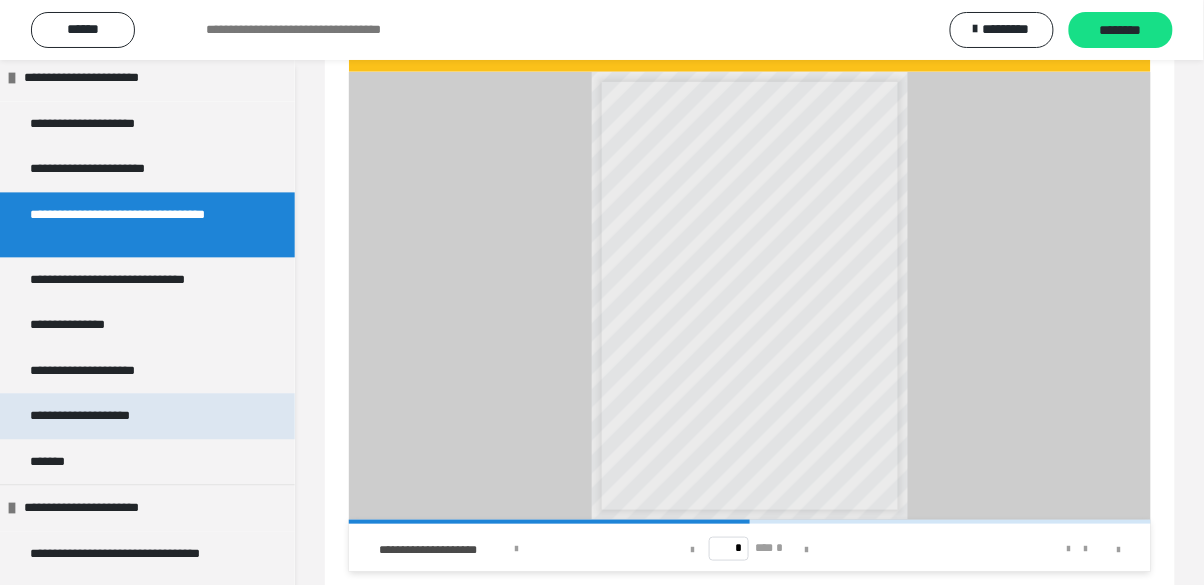 click on "**********" at bounding box center (94, 417) 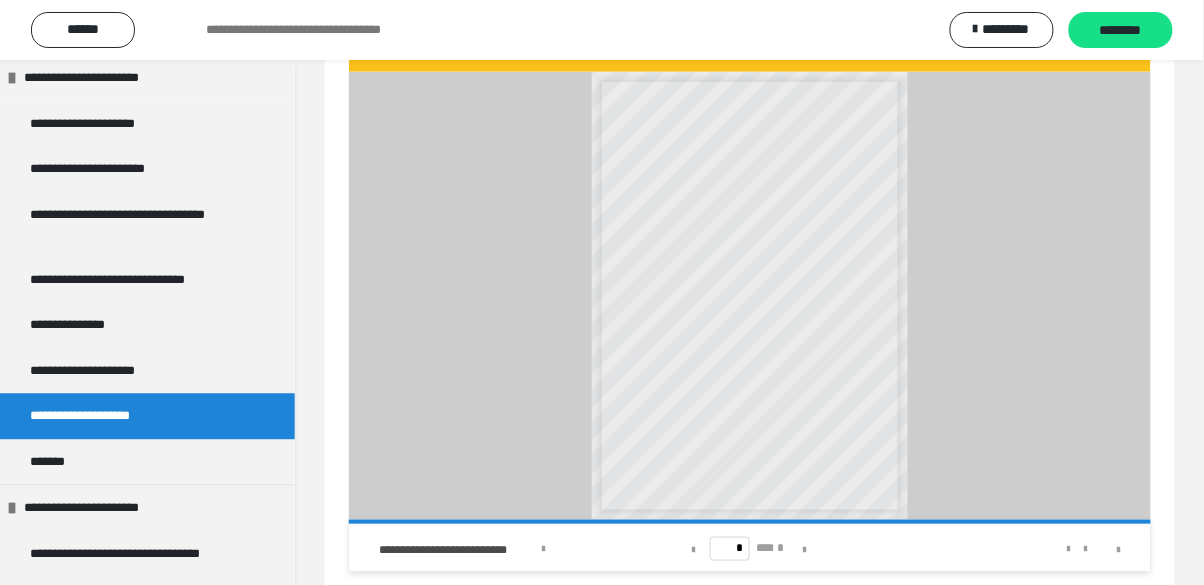 scroll, scrollTop: 181, scrollLeft: 0, axis: vertical 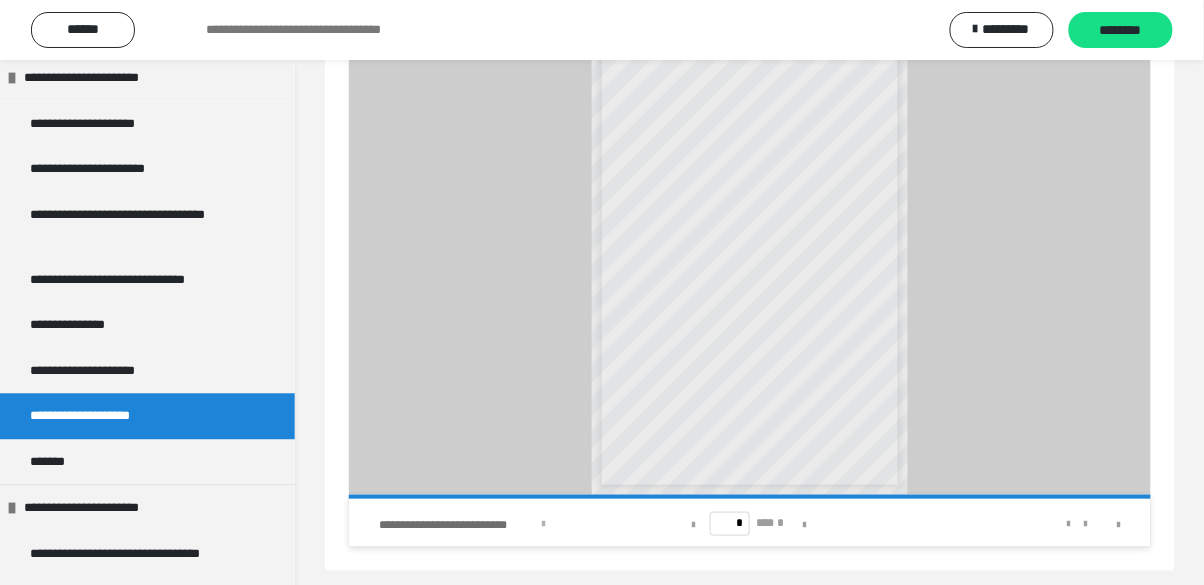 click on "**********" at bounding box center [457, 525] 